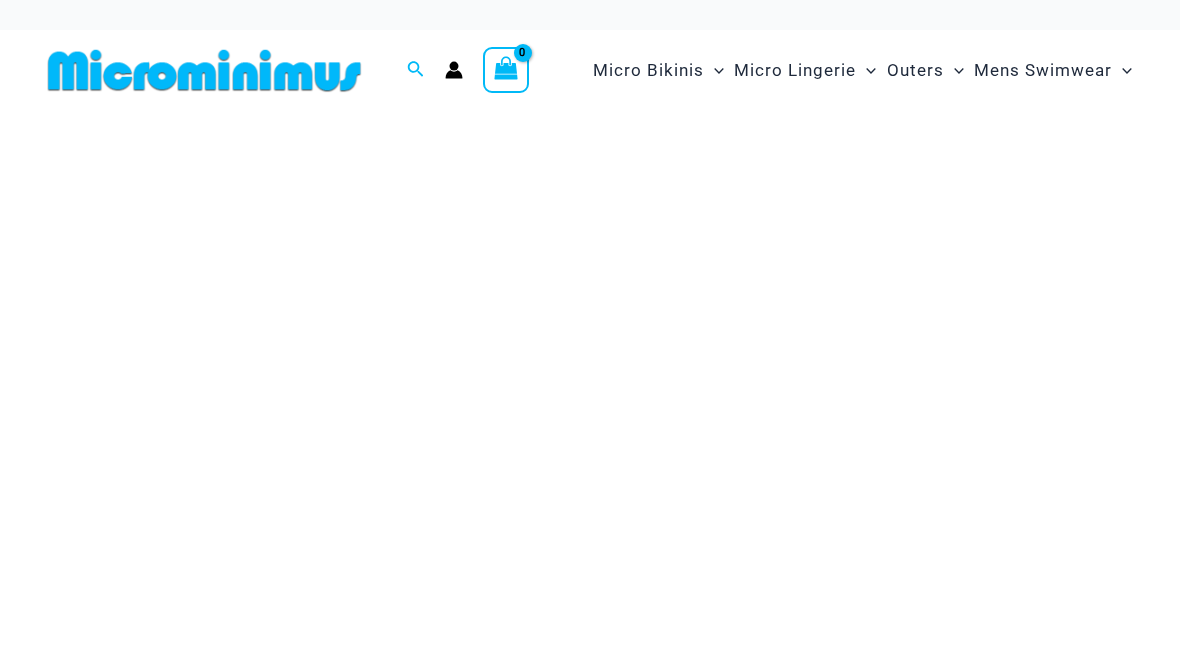 scroll, scrollTop: 0, scrollLeft: 0, axis: both 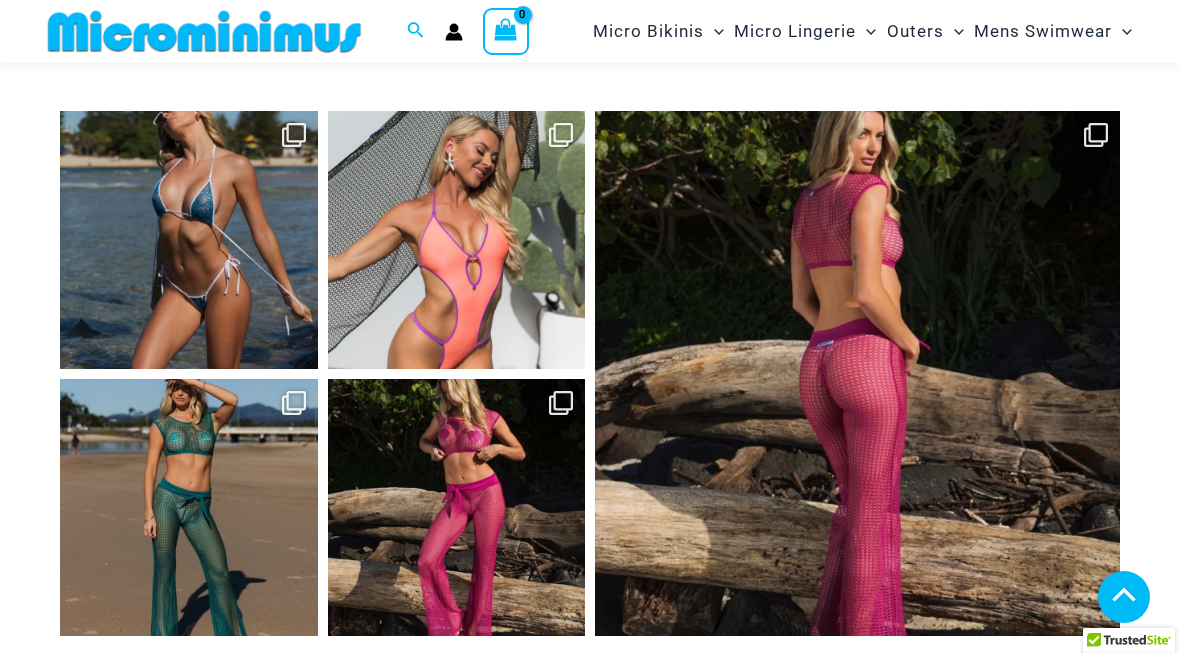 click on "Open" at bounding box center (857, 373) 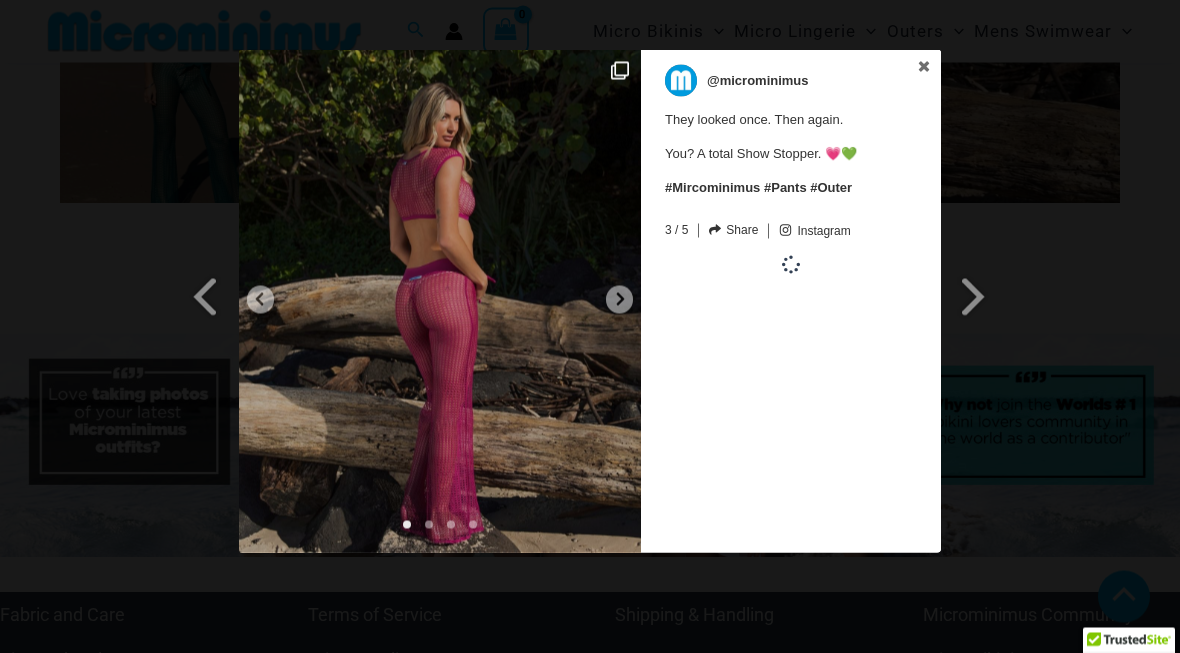 scroll, scrollTop: 8490, scrollLeft: 0, axis: vertical 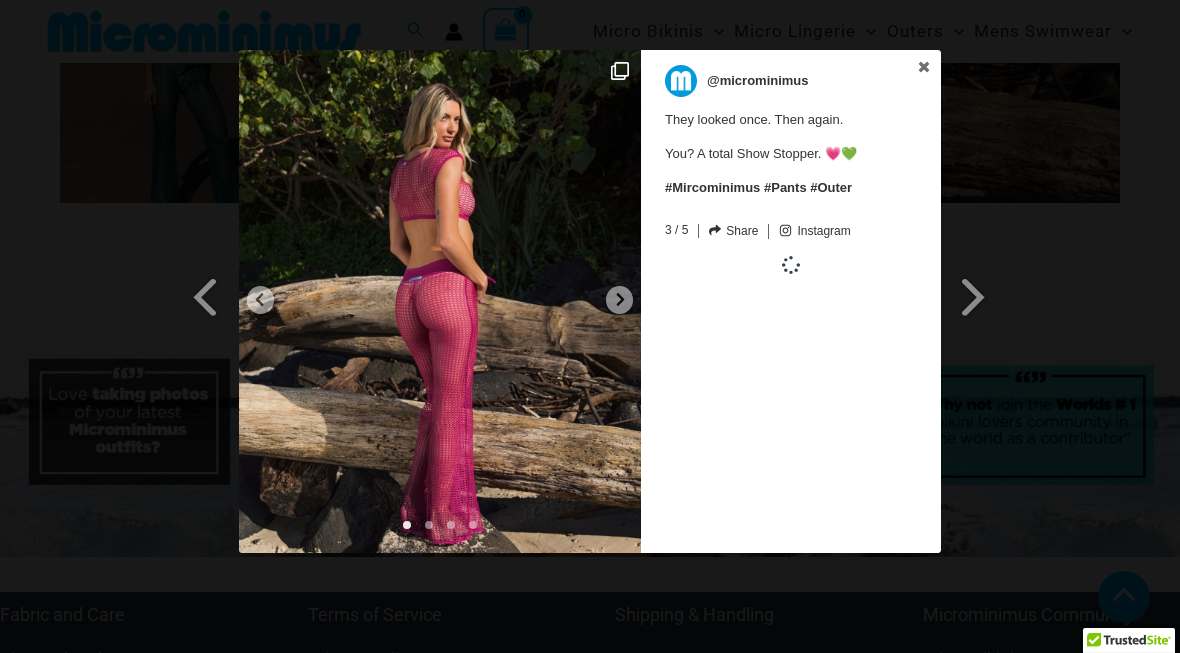 click on "Previous Slide Next Slide @microminimus   They looked once. Then again.
You? A total Show Stopper. 💗💚
#Mircominimus   #Pants   #Outer 3 / 5 Share Facebook Twitter Linkedin Pinterest Email Instagram Hide photo (admin) Add ID to the  Hide Specific Photos  setting:  sbi_17899454097122991" at bounding box center (590, 304) 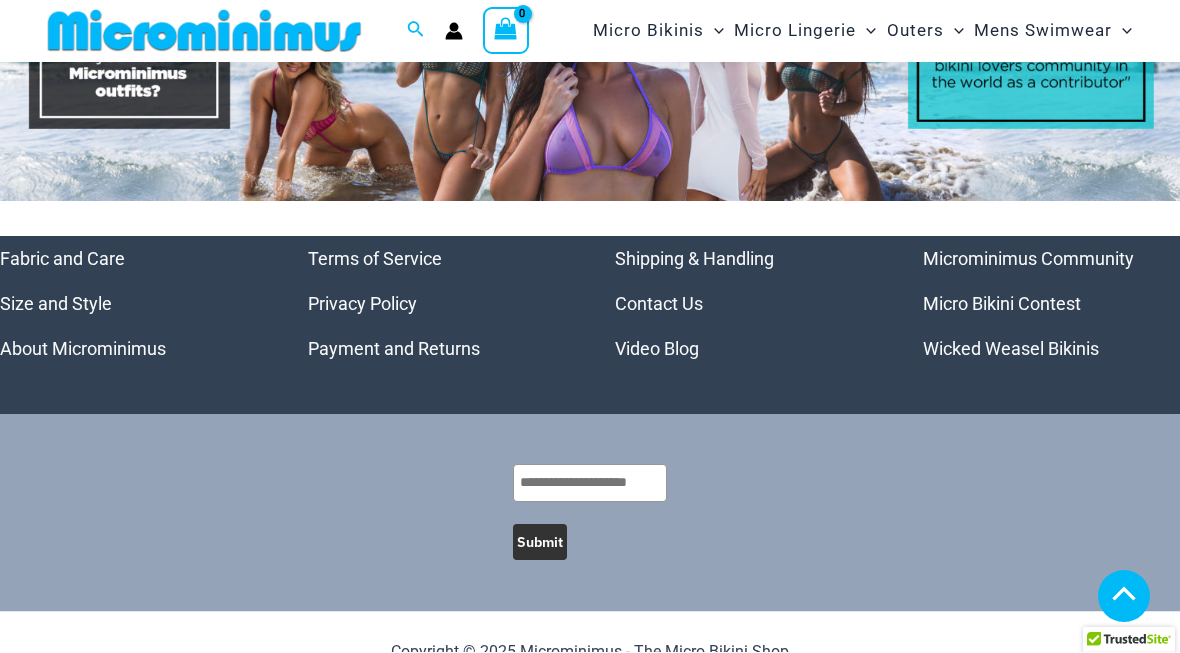 scroll, scrollTop: 8844, scrollLeft: 0, axis: vertical 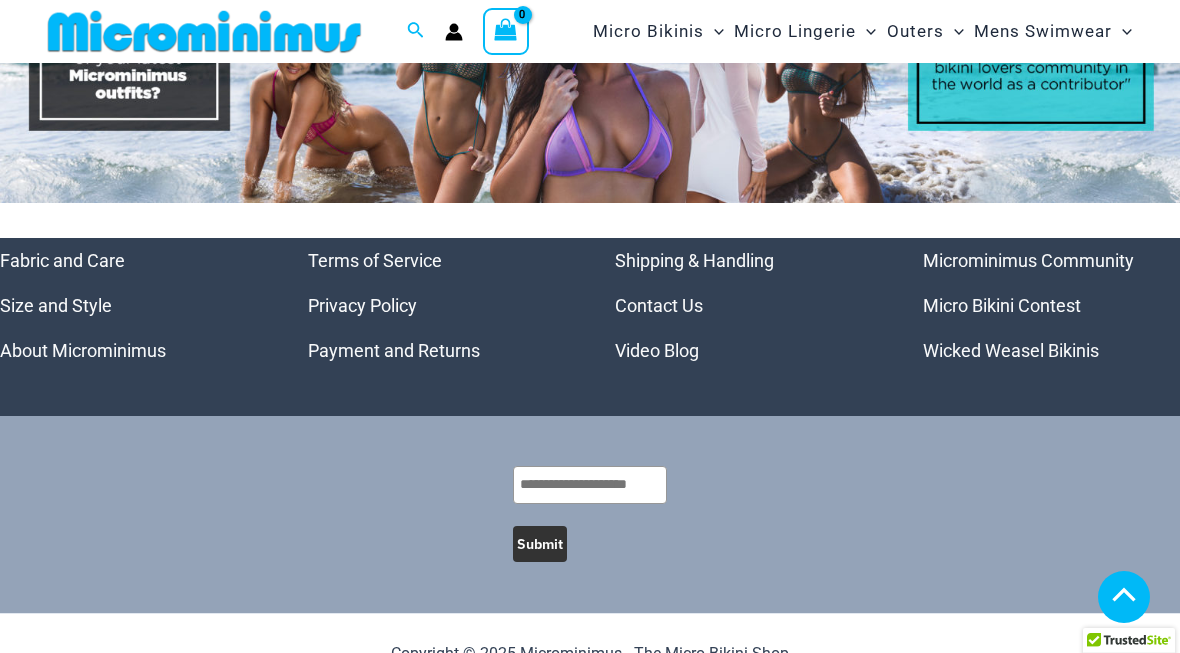 click on "Micro Bikini Contest" at bounding box center (1002, 305) 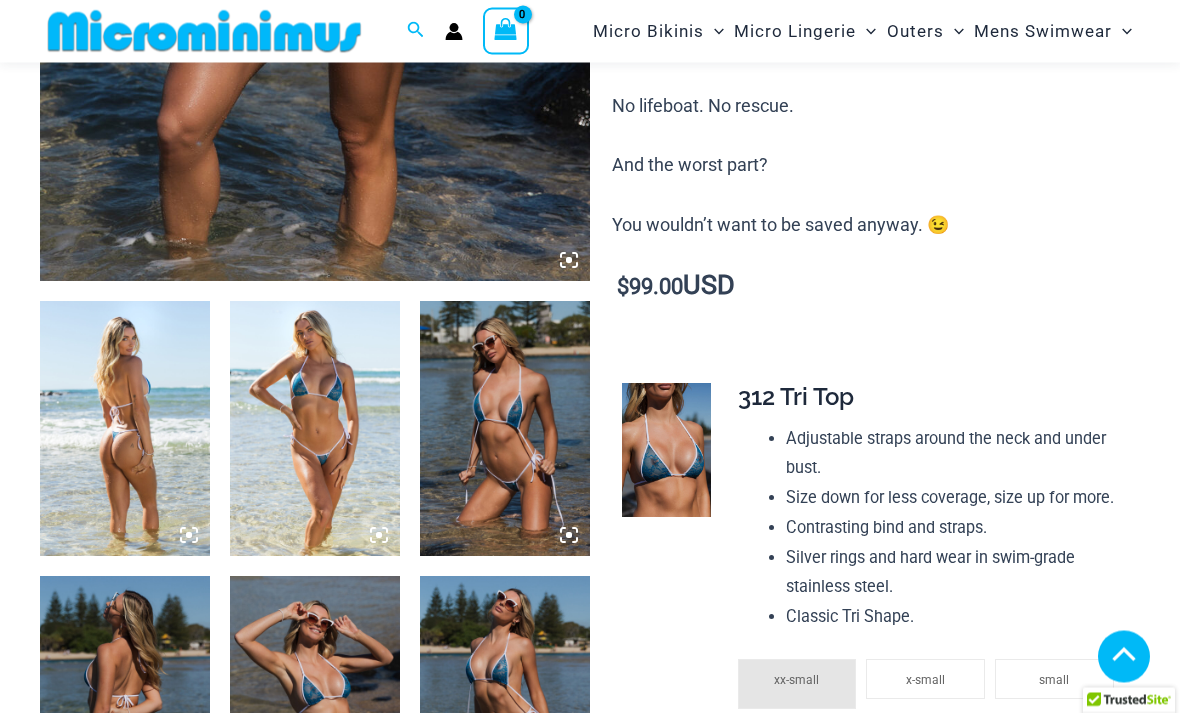 scroll, scrollTop: 700, scrollLeft: 0, axis: vertical 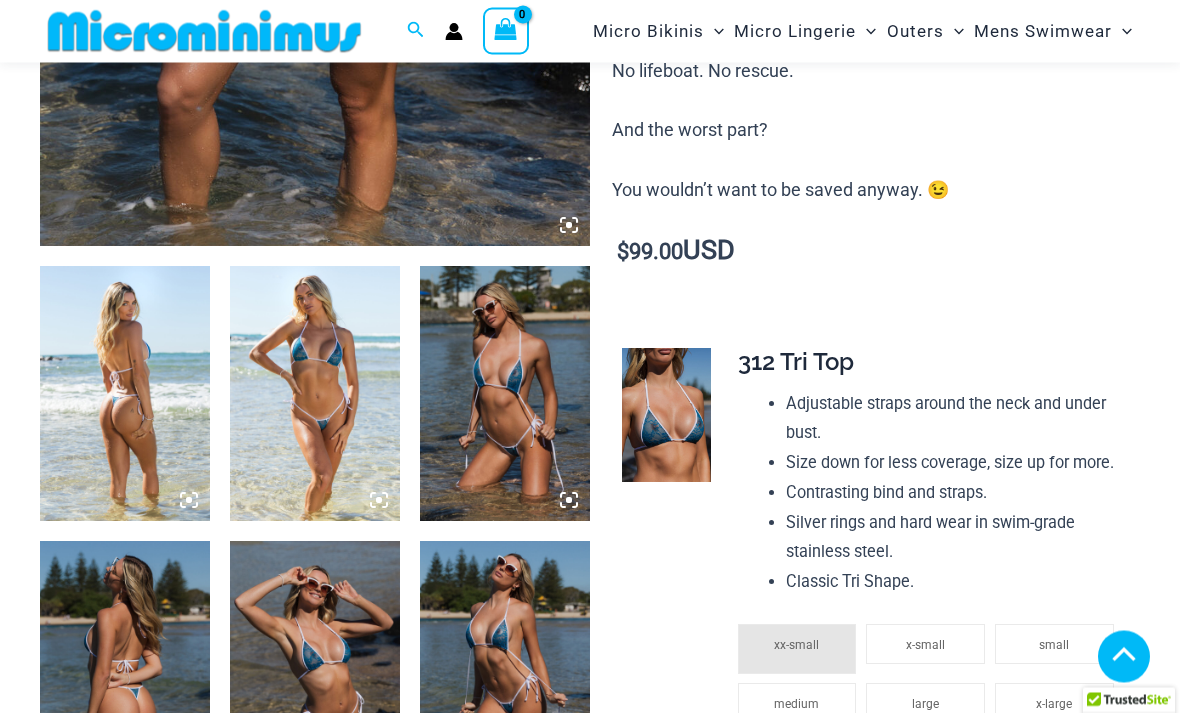 click at bounding box center [505, 394] 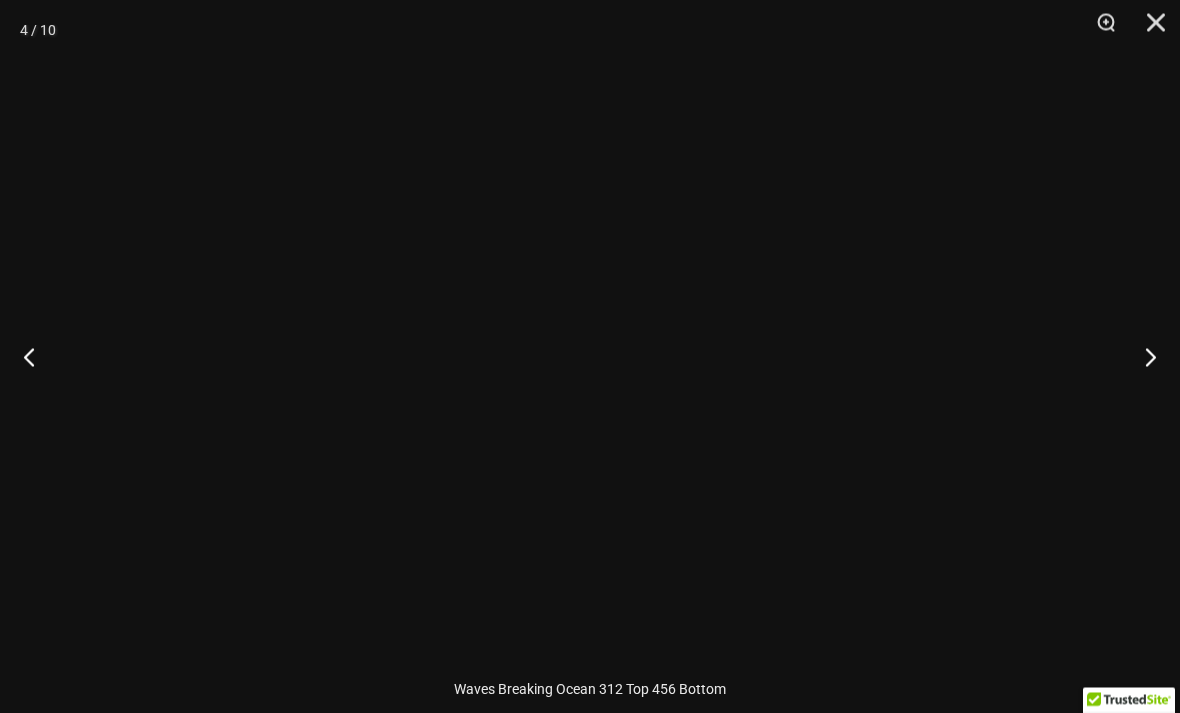 scroll, scrollTop: 701, scrollLeft: 0, axis: vertical 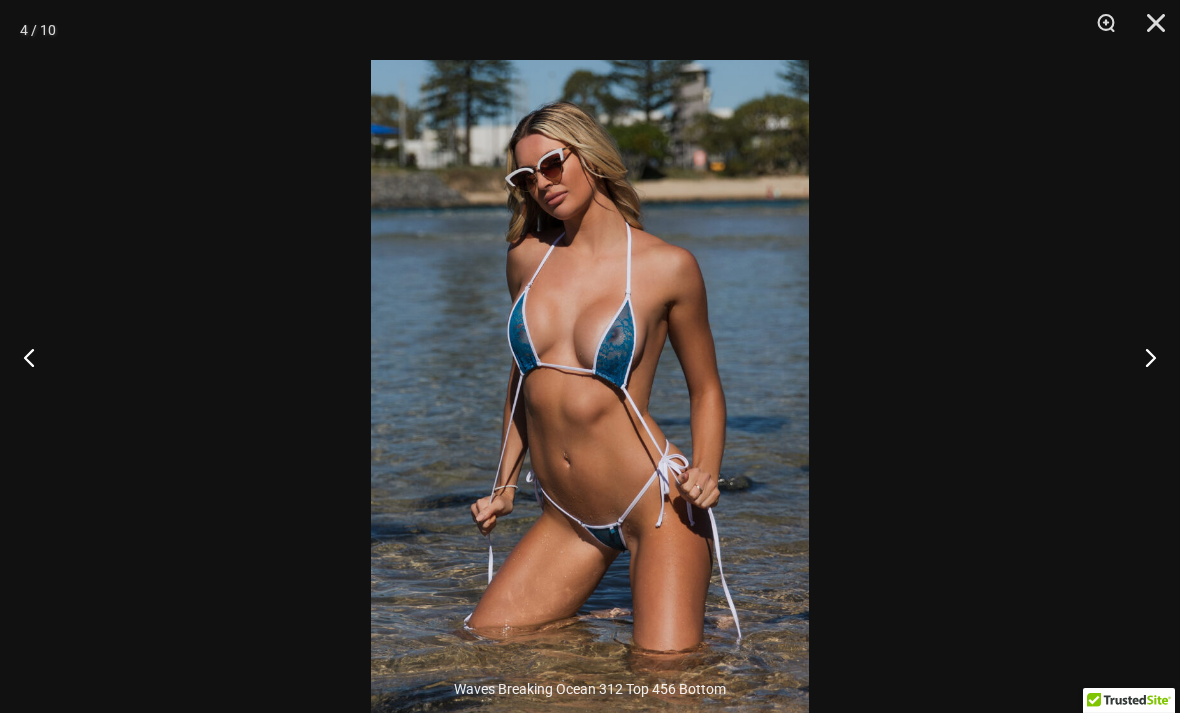 click at bounding box center [1142, 357] 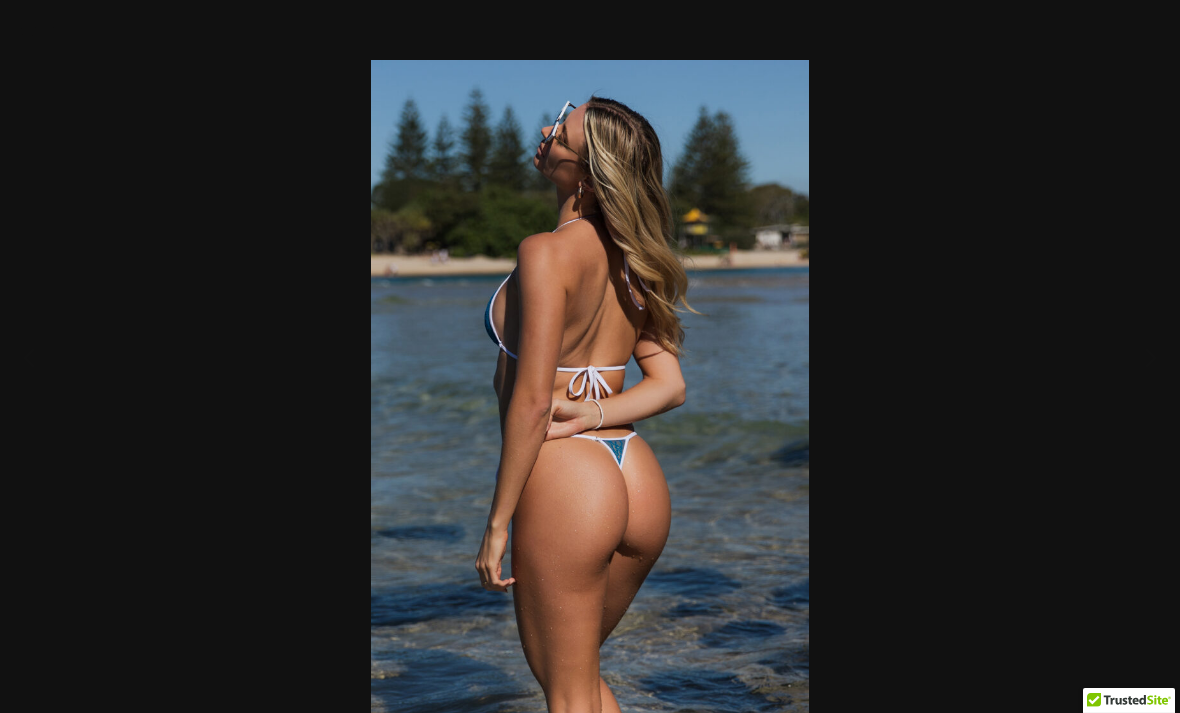 click at bounding box center [590, 356] 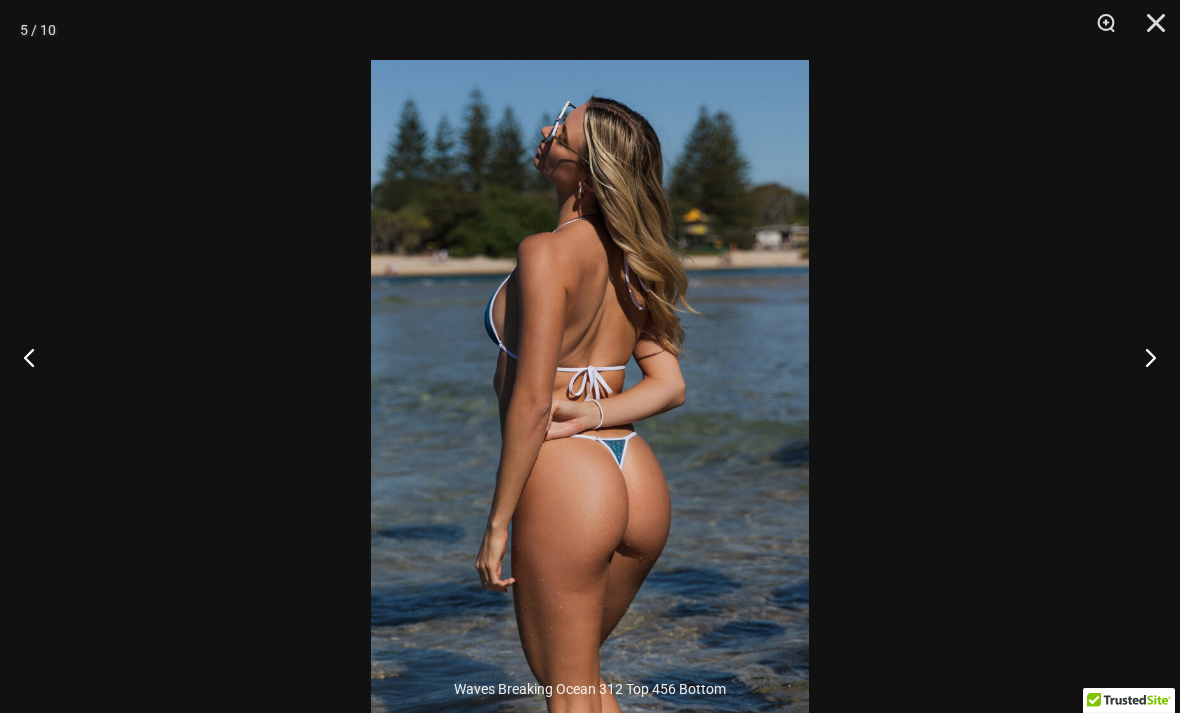 click at bounding box center [1149, 30] 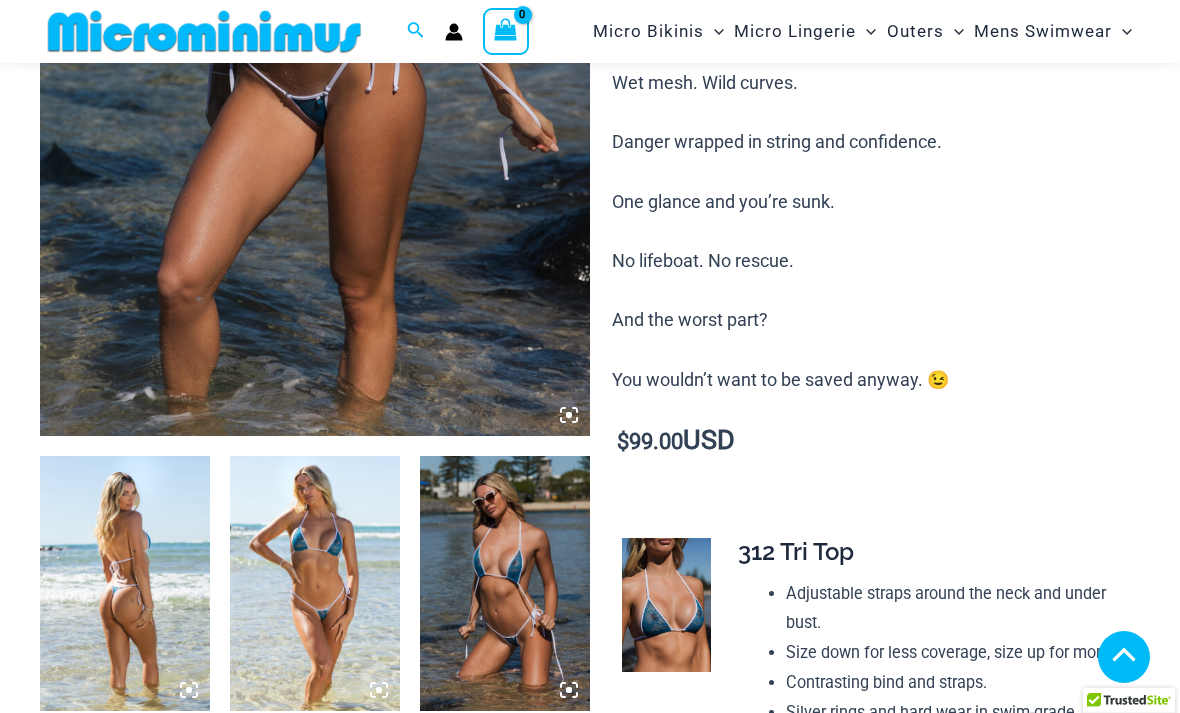 scroll, scrollTop: 525, scrollLeft: 0, axis: vertical 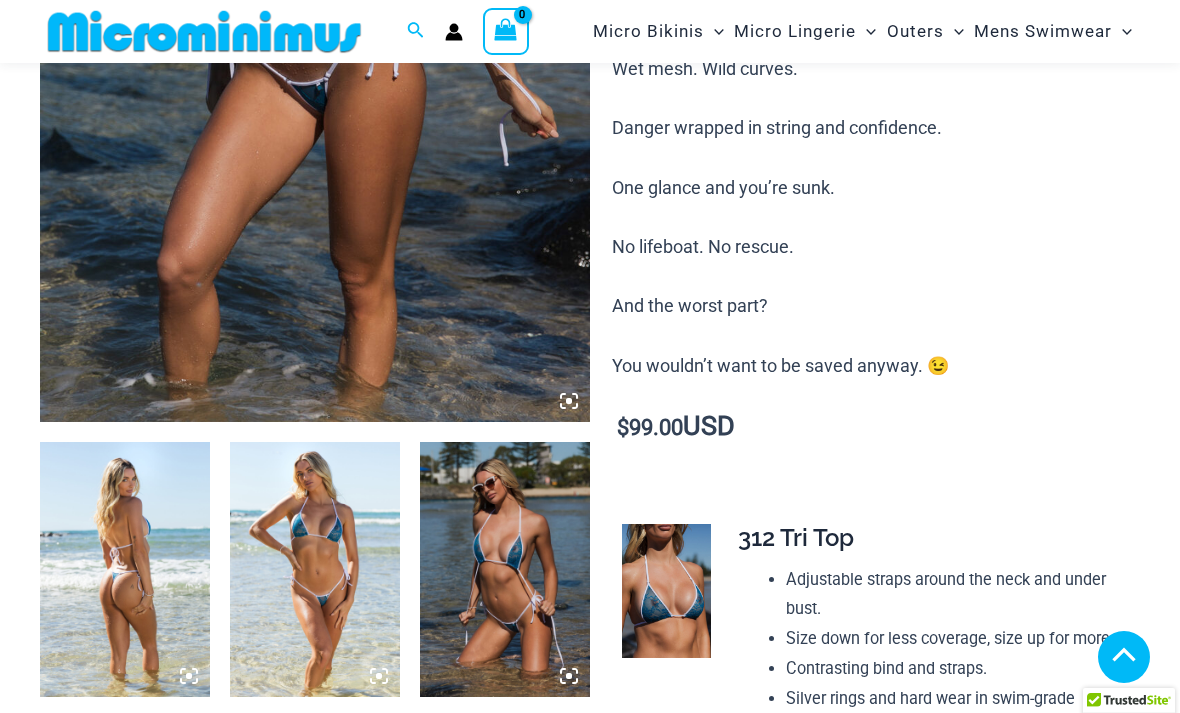 click at bounding box center [315, 569] 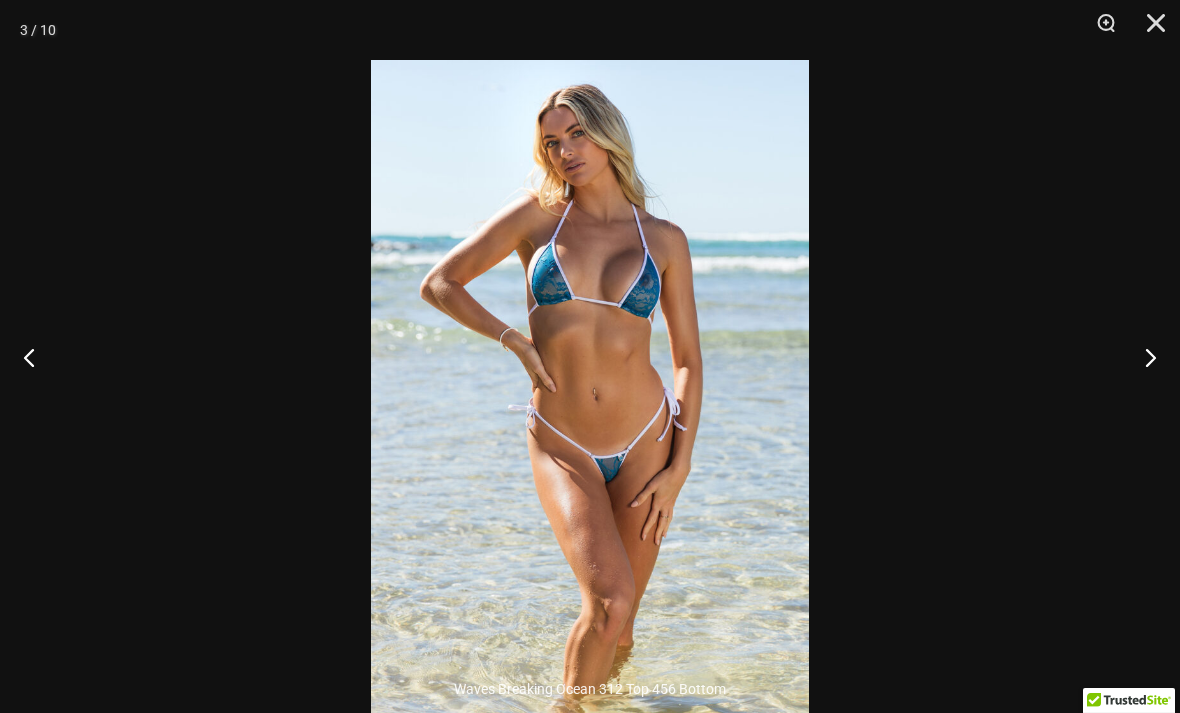 click at bounding box center (1149, 30) 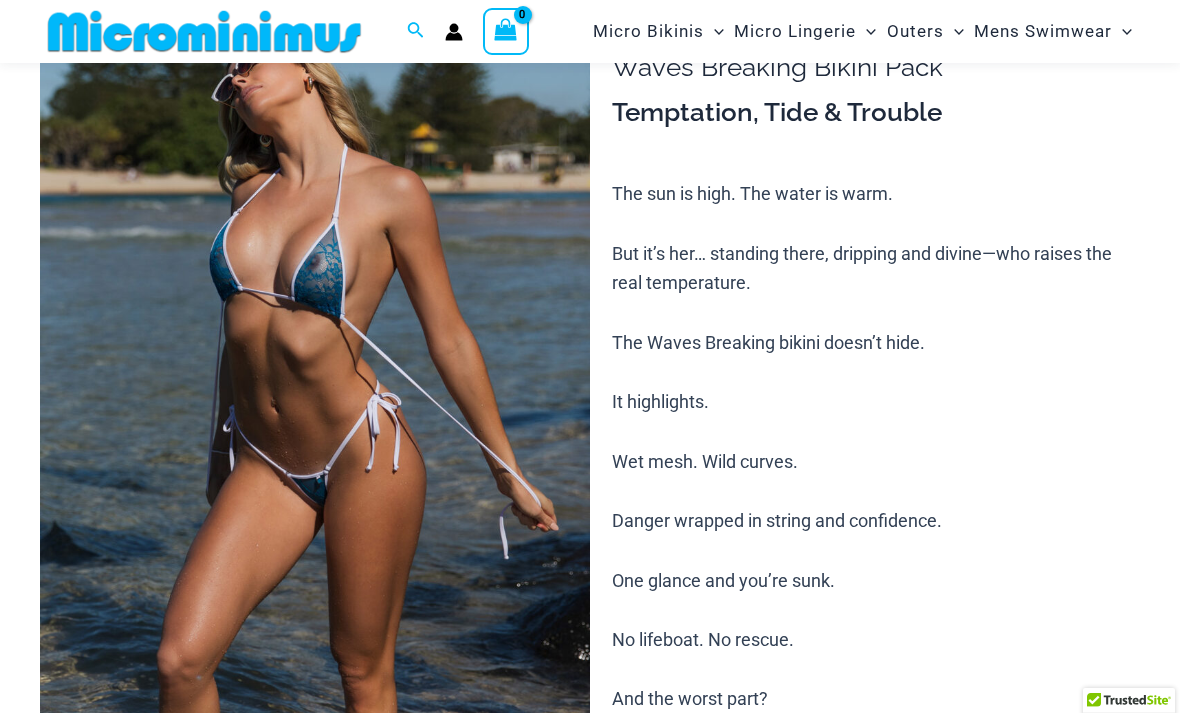scroll, scrollTop: 0, scrollLeft: 0, axis: both 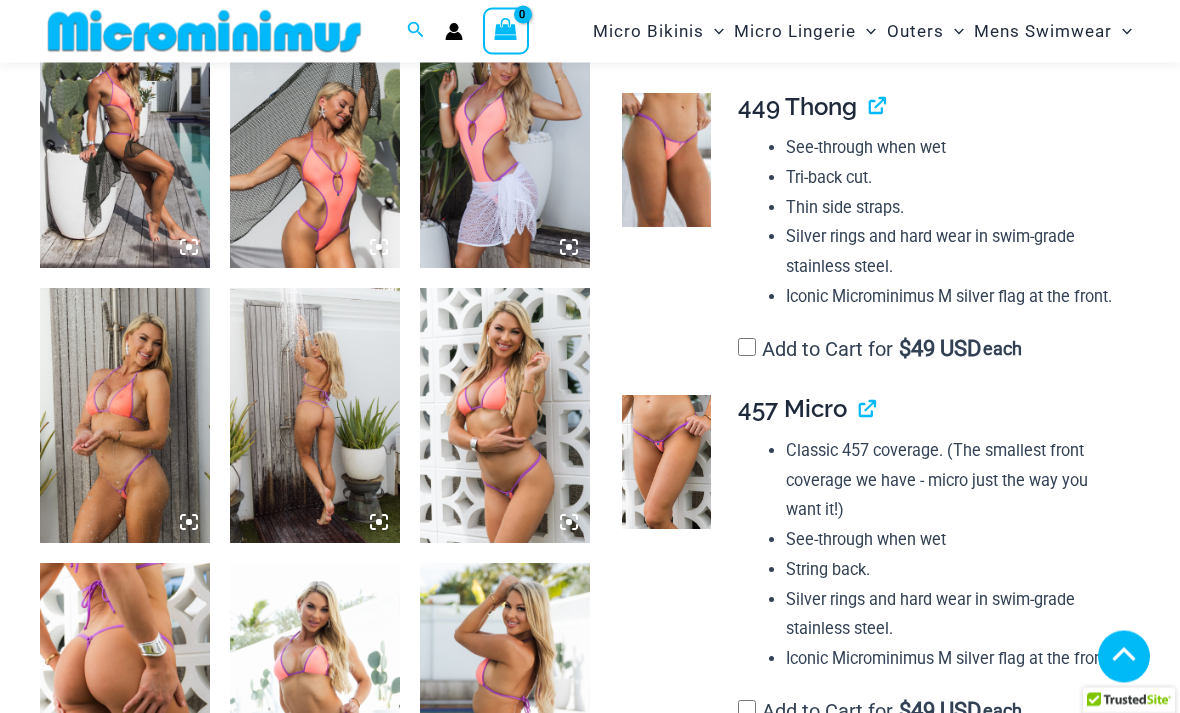 click at bounding box center [666, 463] 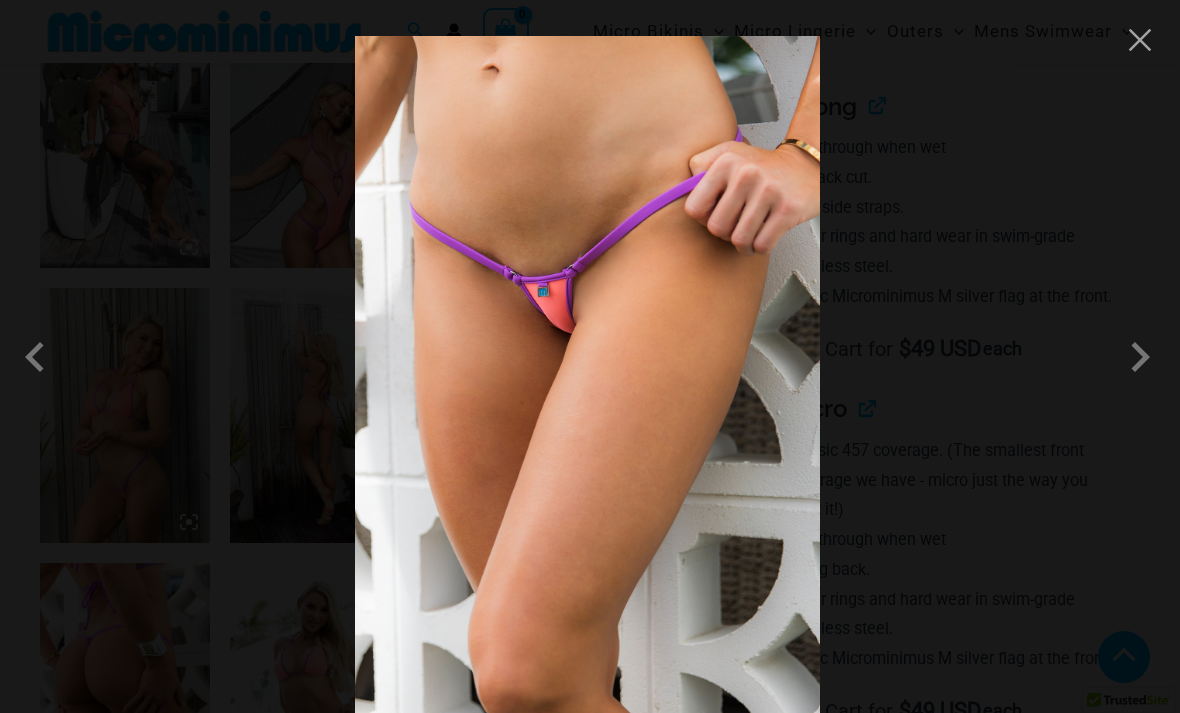 click at bounding box center [1140, 357] 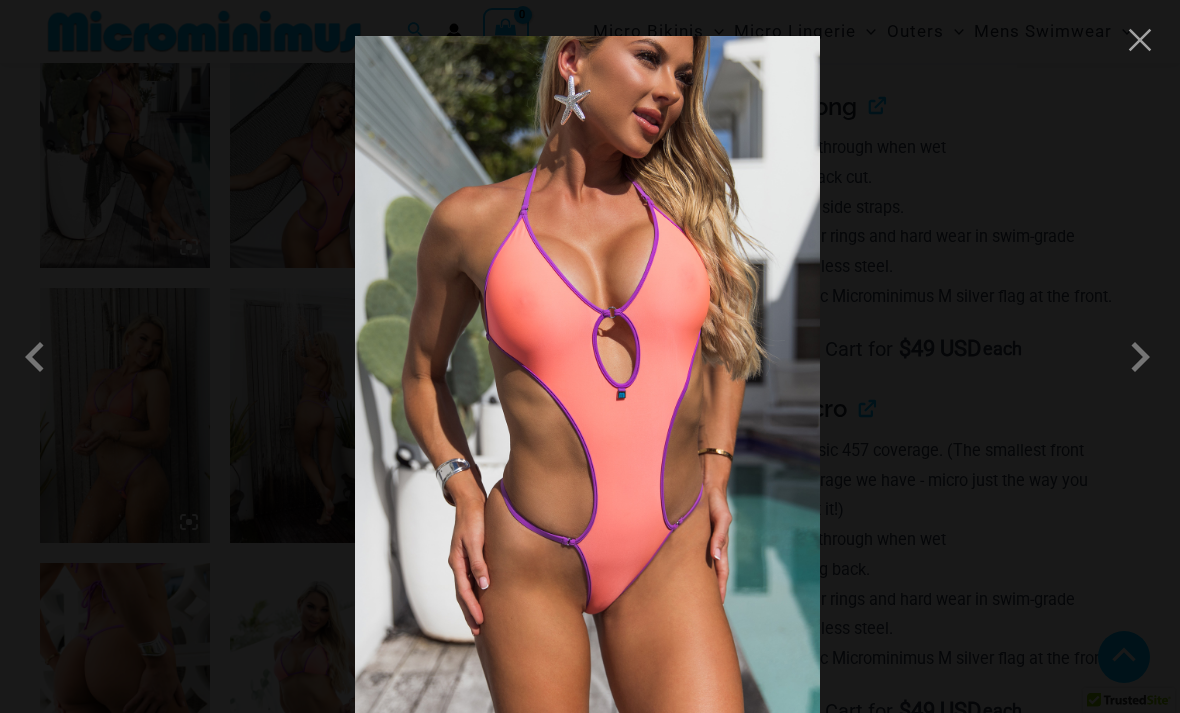 click at bounding box center [1140, 357] 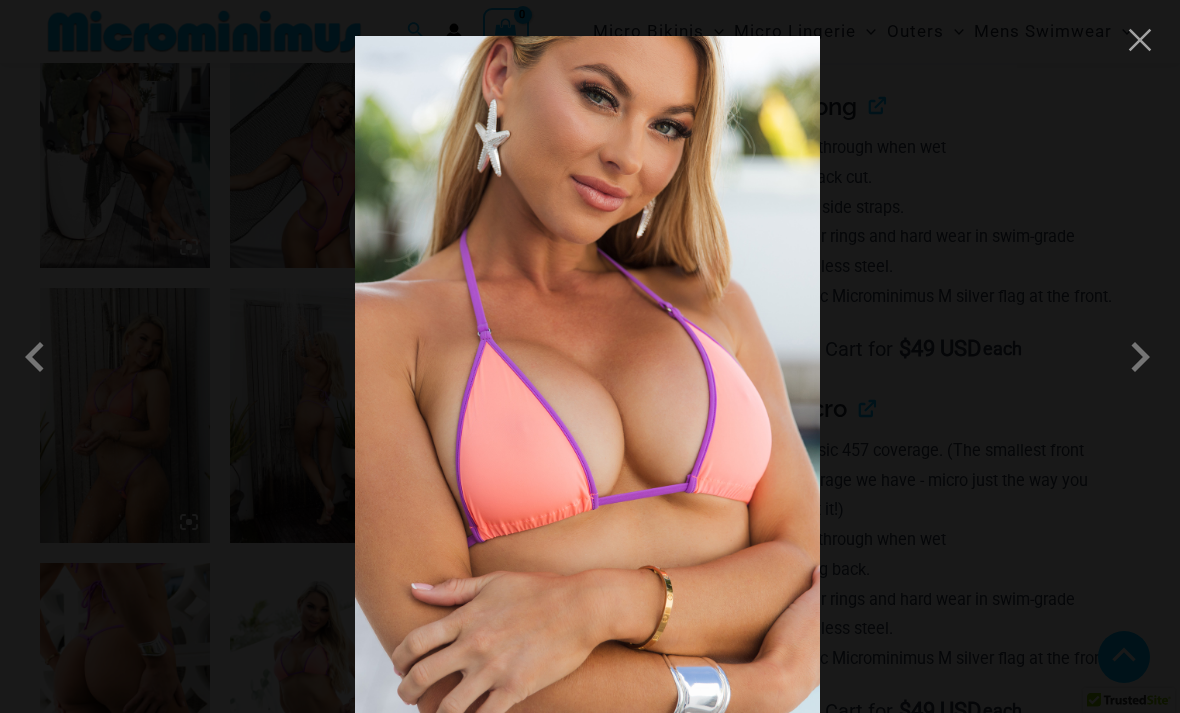 click at bounding box center (1140, 40) 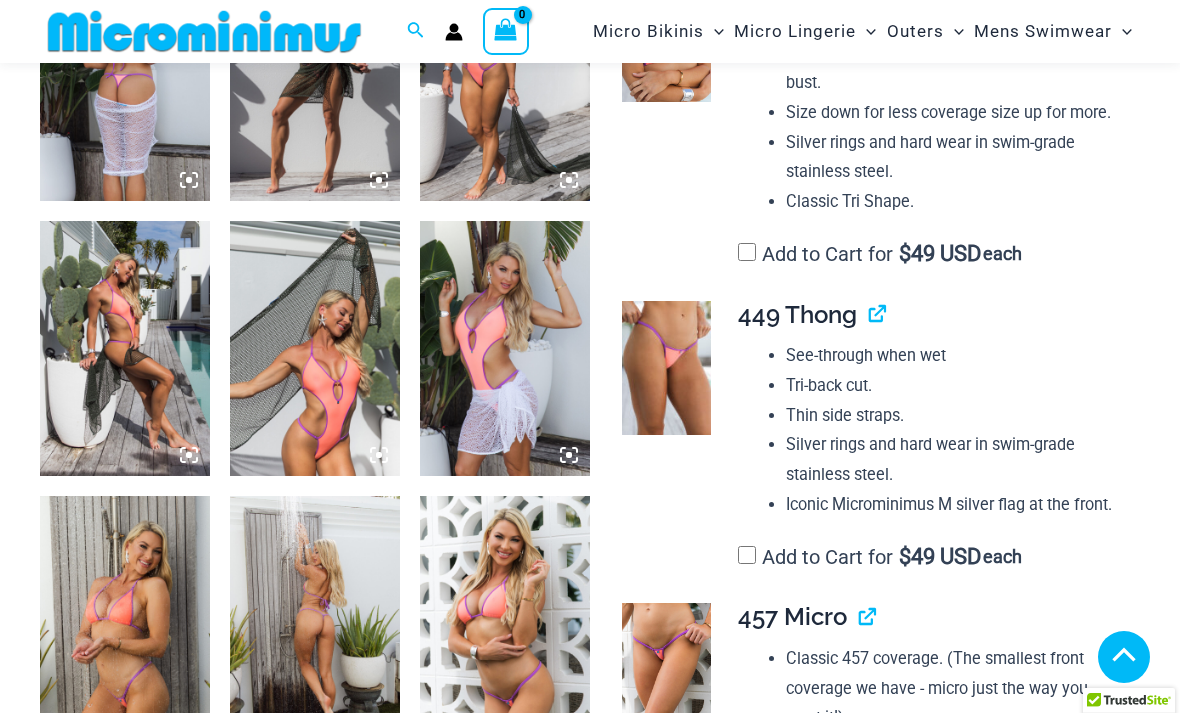 scroll, scrollTop: 1019, scrollLeft: 0, axis: vertical 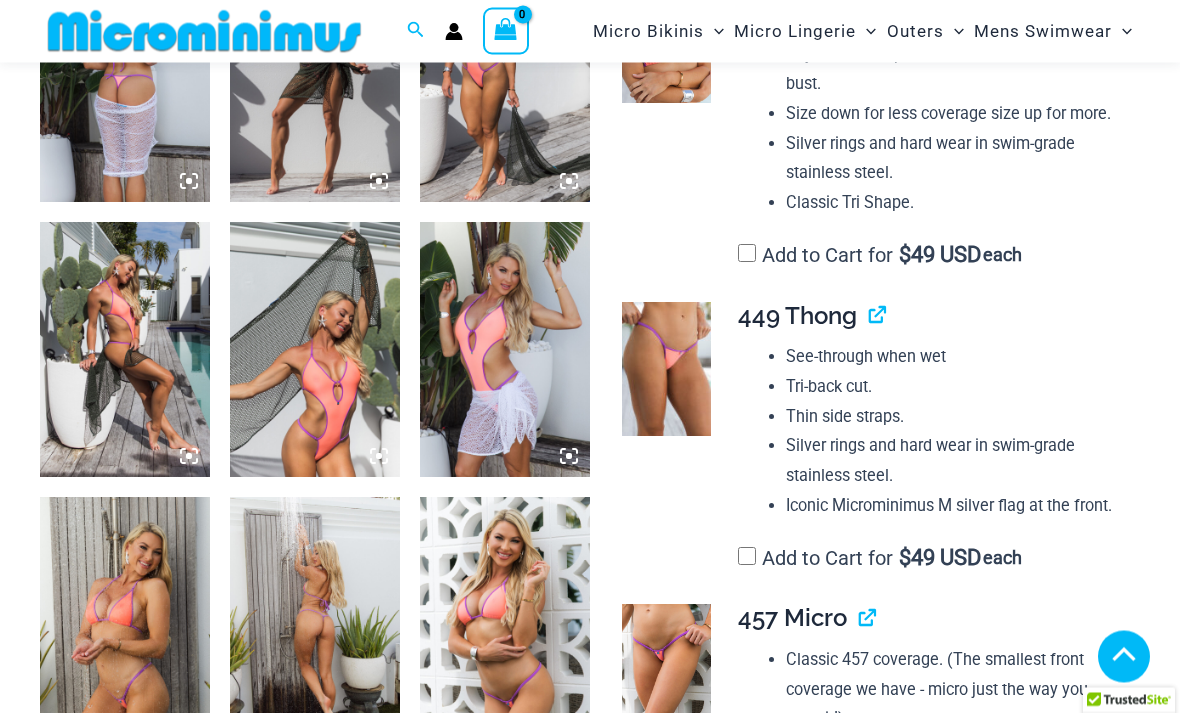 click at bounding box center (666, 370) 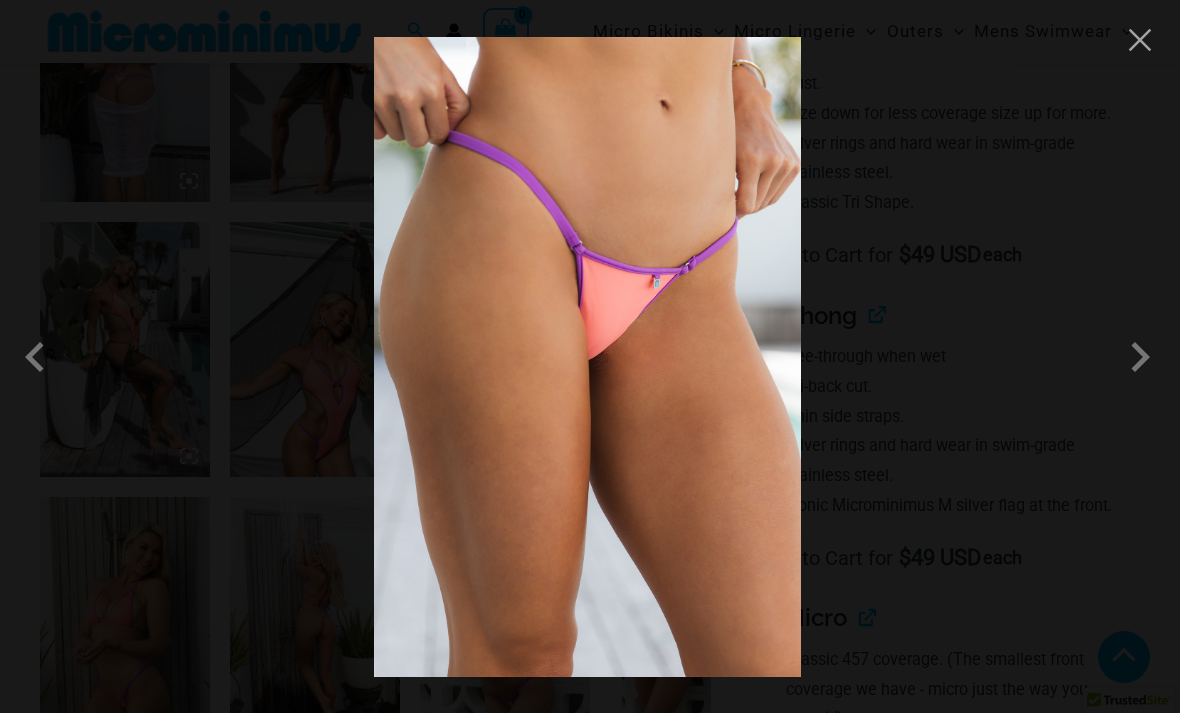 click at bounding box center (1140, 357) 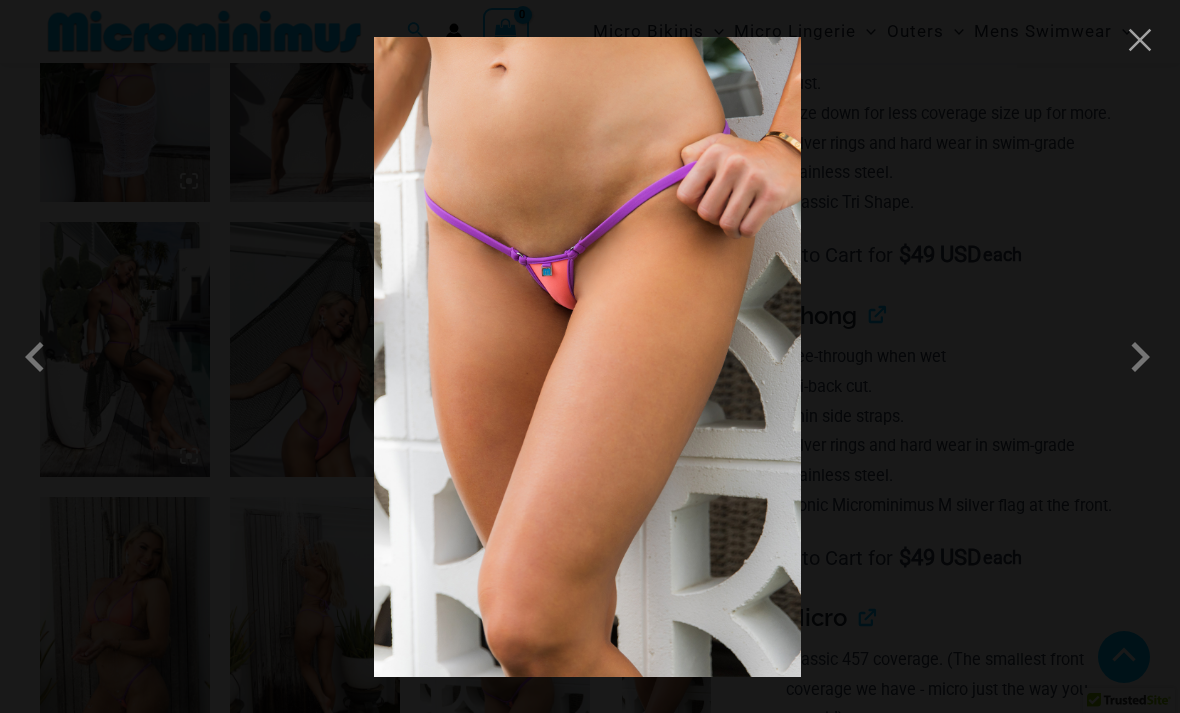 click at bounding box center (1140, 357) 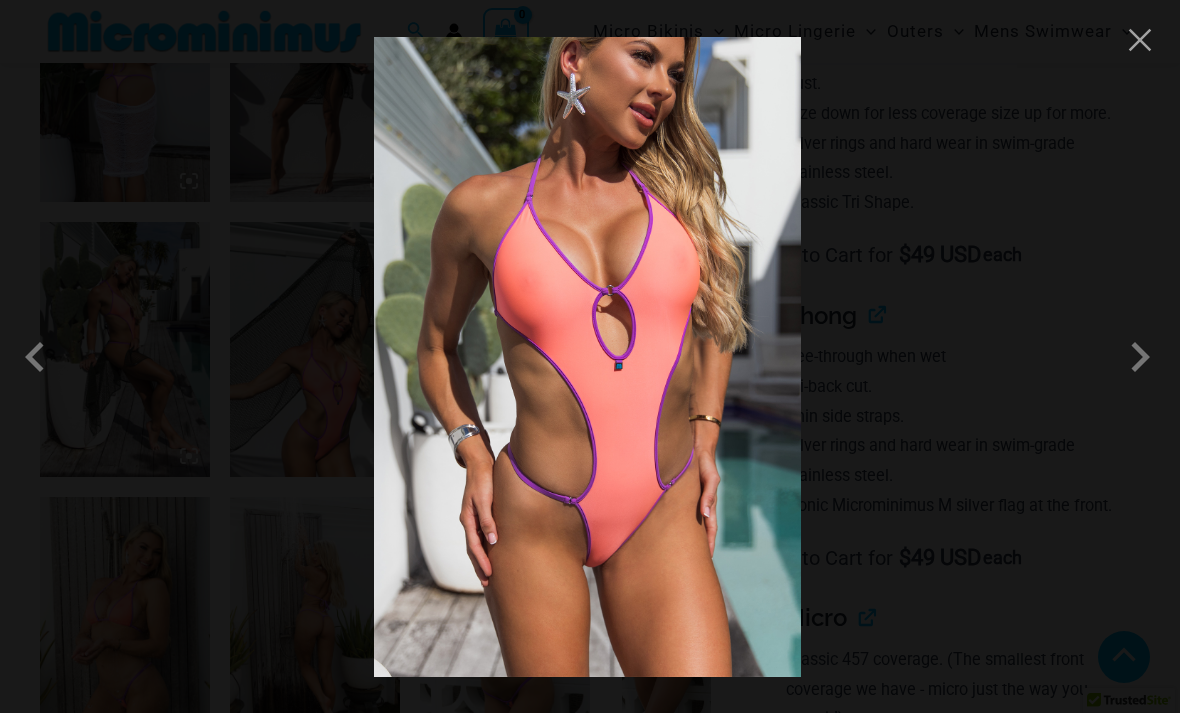 click at bounding box center (1140, 40) 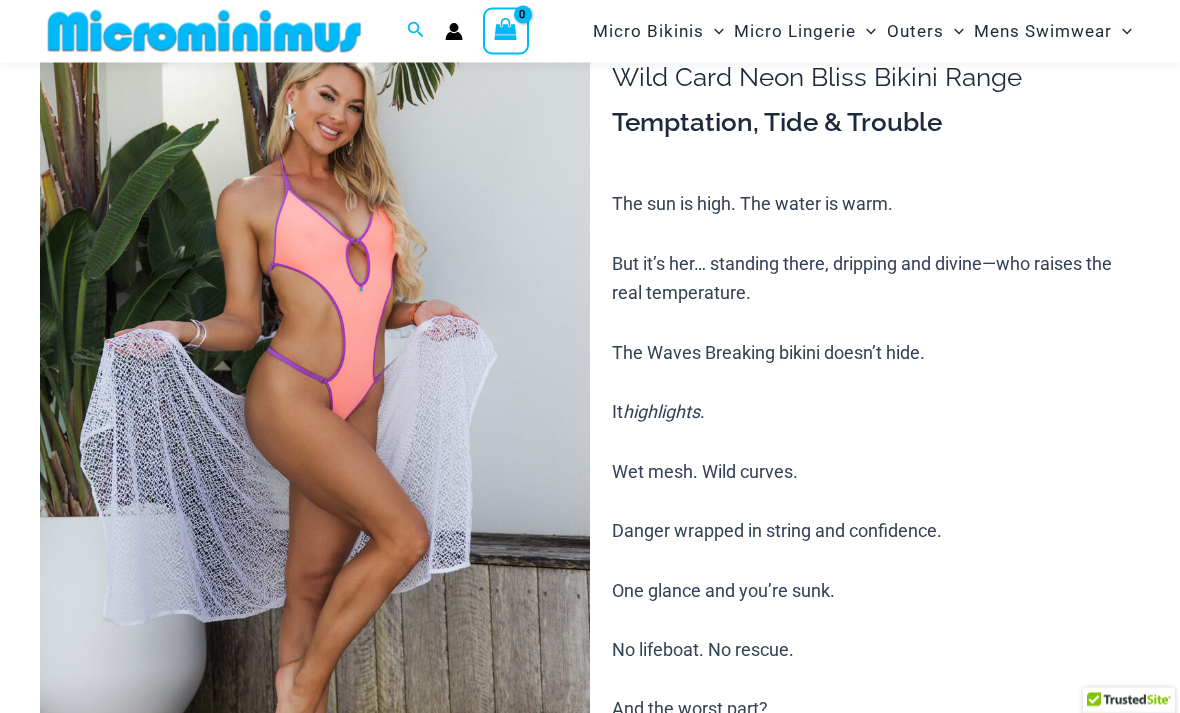 scroll, scrollTop: 0, scrollLeft: 0, axis: both 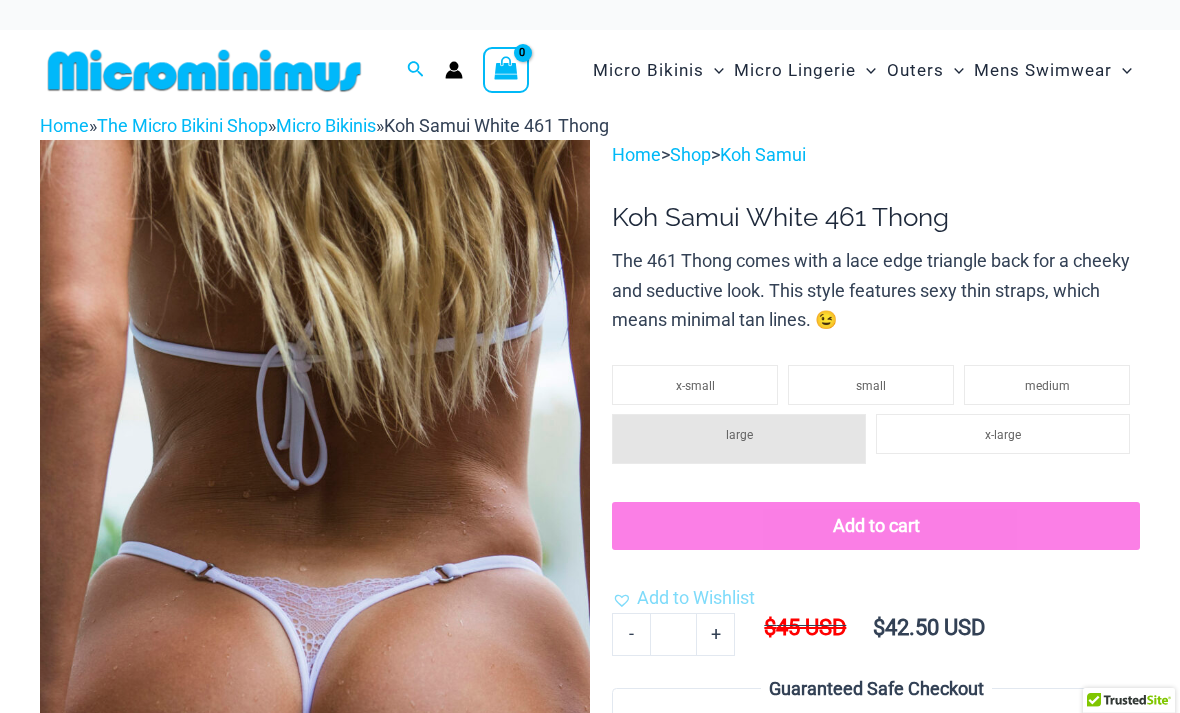 click on "Koh Samui" at bounding box center [763, 154] 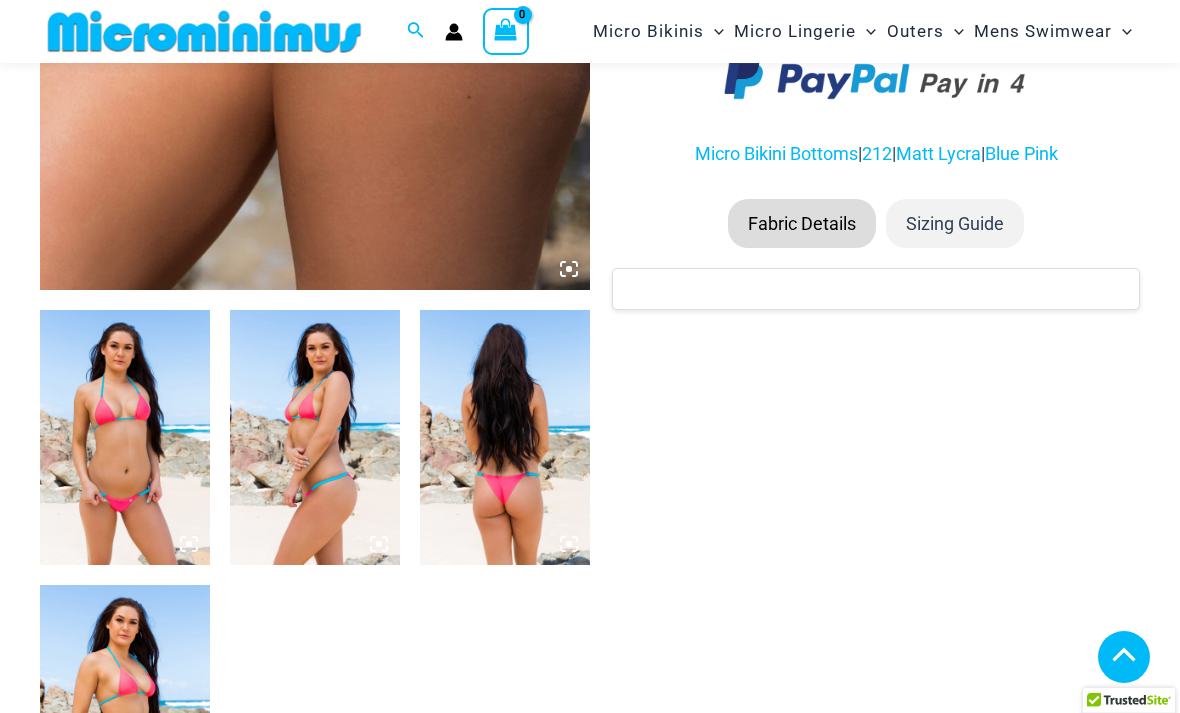 scroll, scrollTop: 747, scrollLeft: 0, axis: vertical 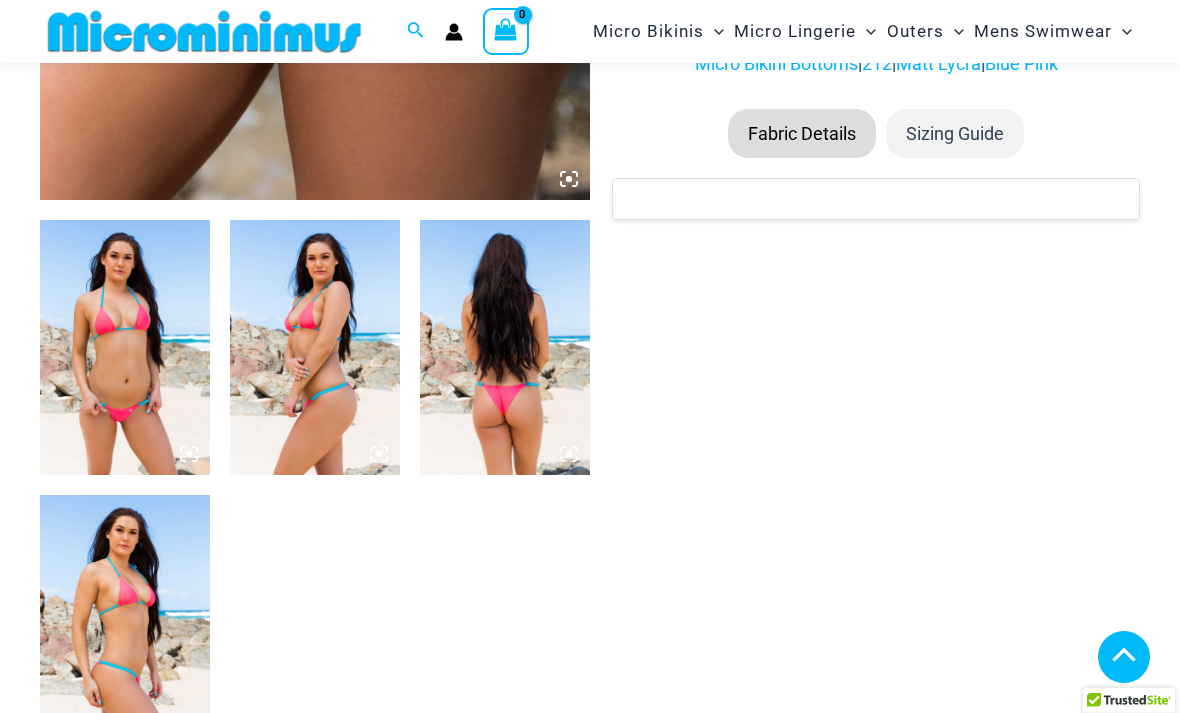 click at bounding box center (125, 347) 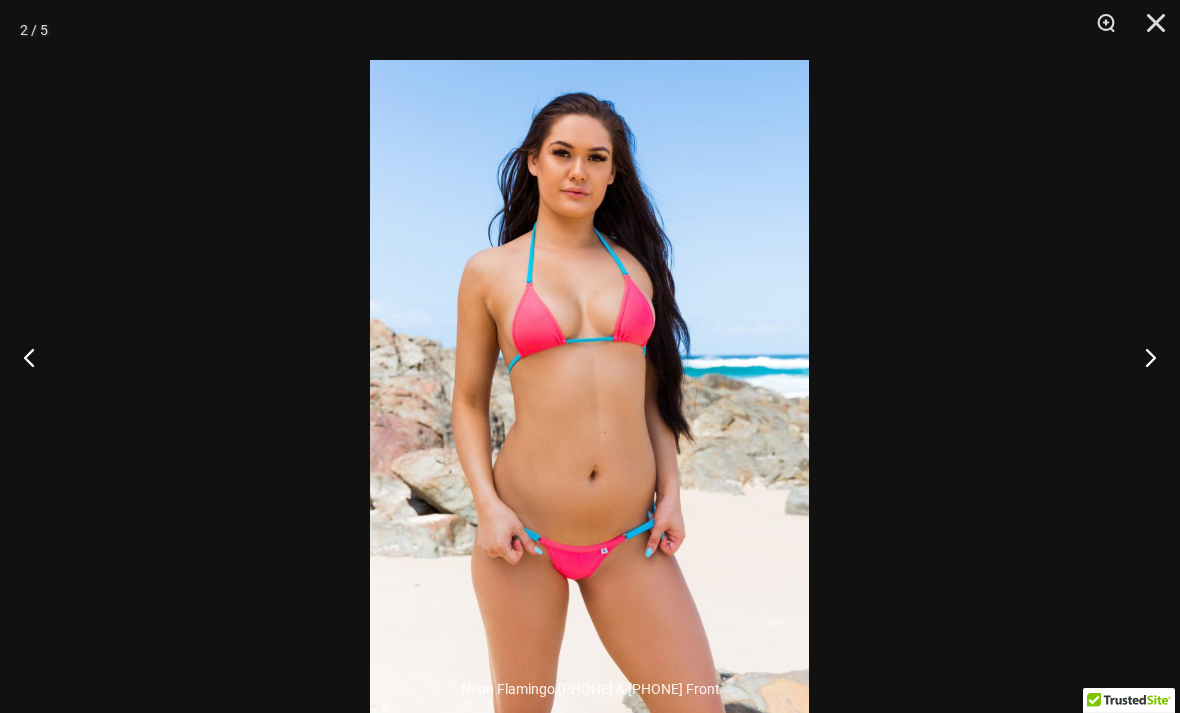 click at bounding box center [1142, 357] 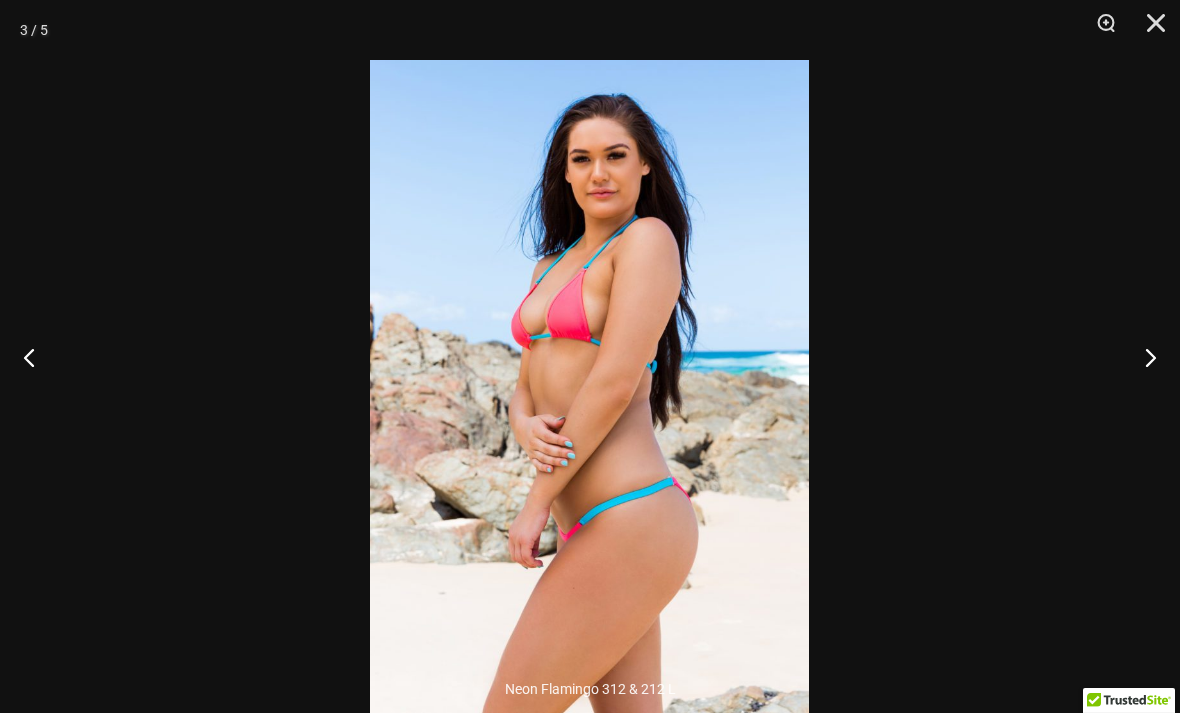 click at bounding box center (1142, 357) 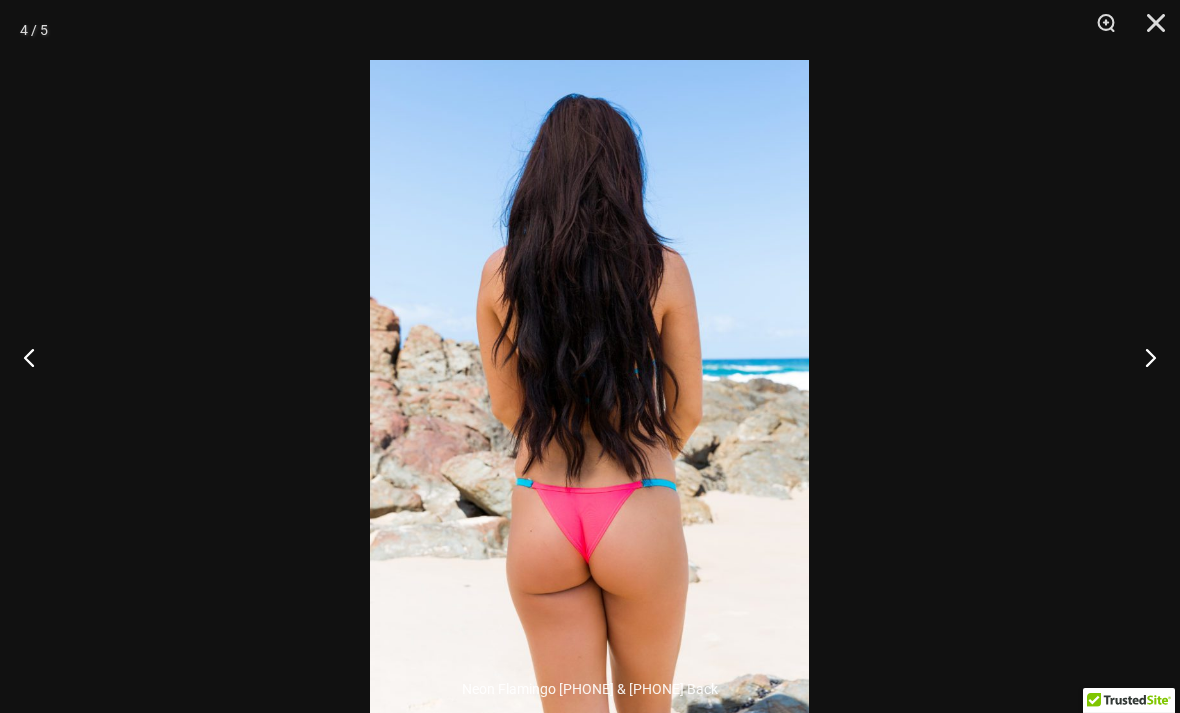 click at bounding box center [1142, 357] 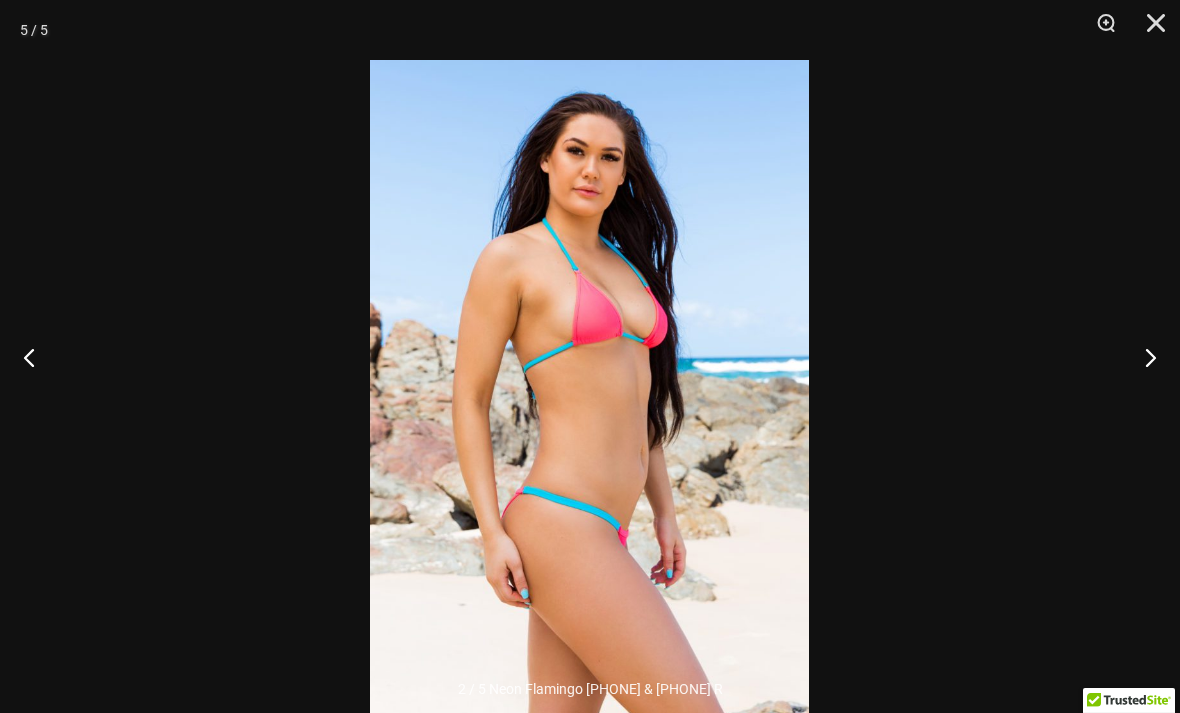 click at bounding box center (1149, 30) 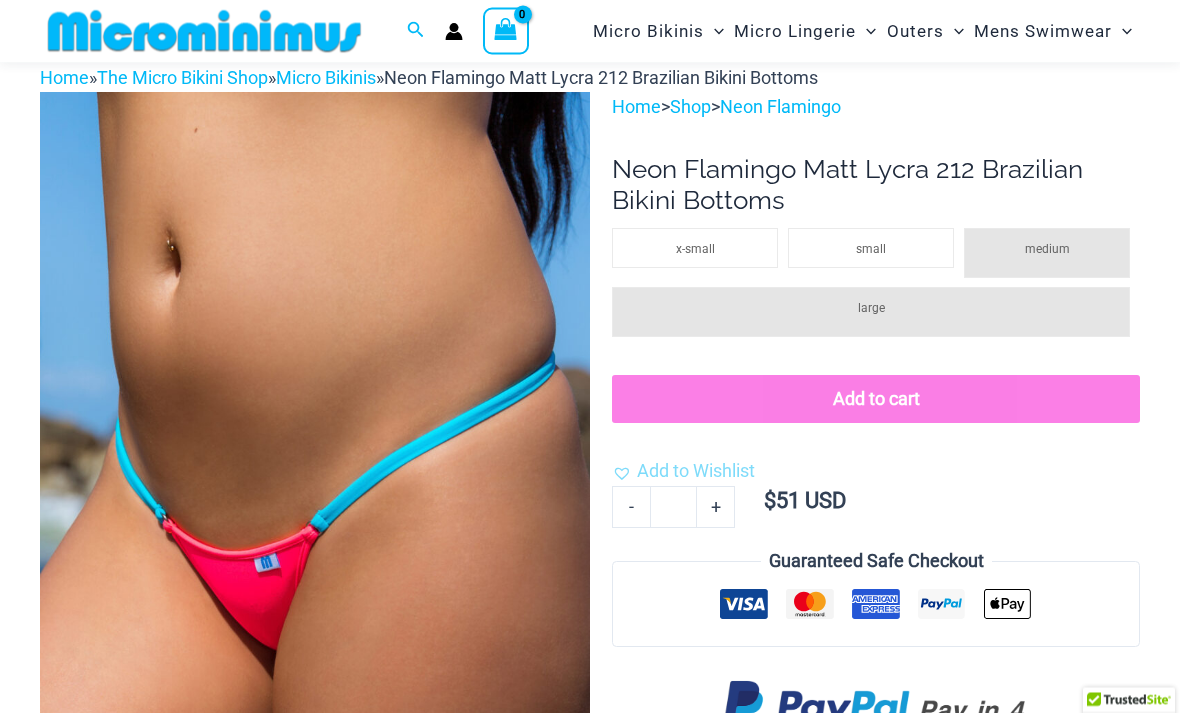 scroll, scrollTop: 0, scrollLeft: 0, axis: both 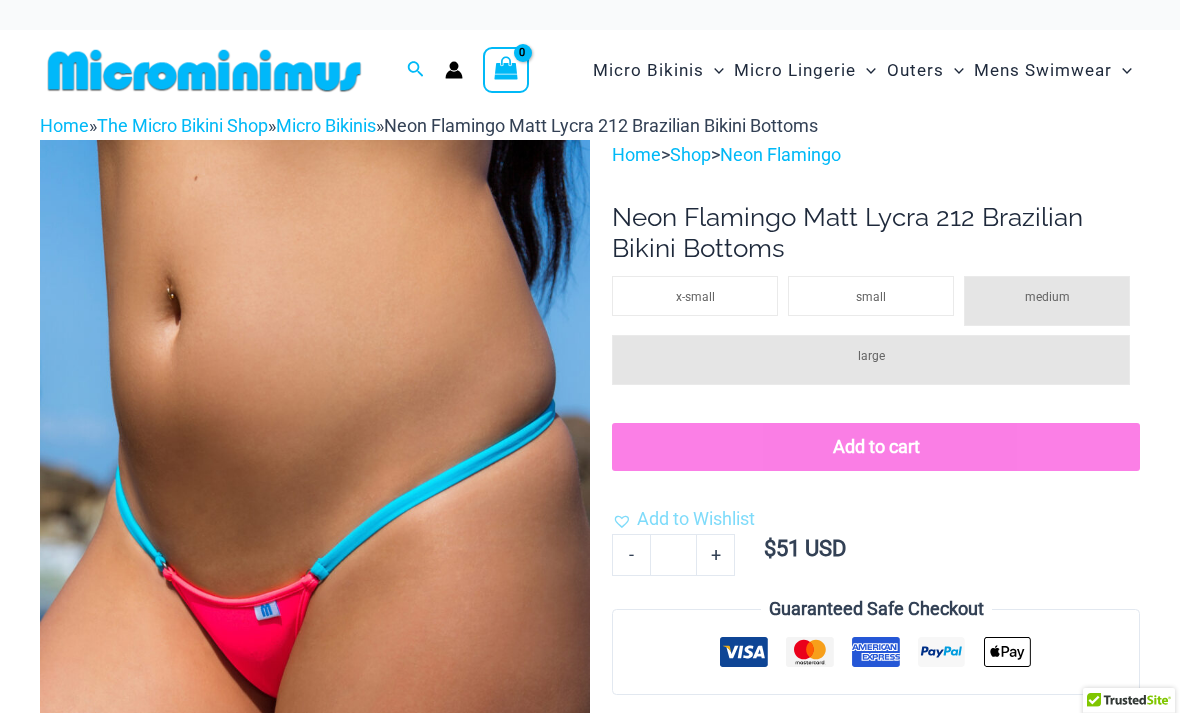 click on "Neon Flamingo" at bounding box center (780, 154) 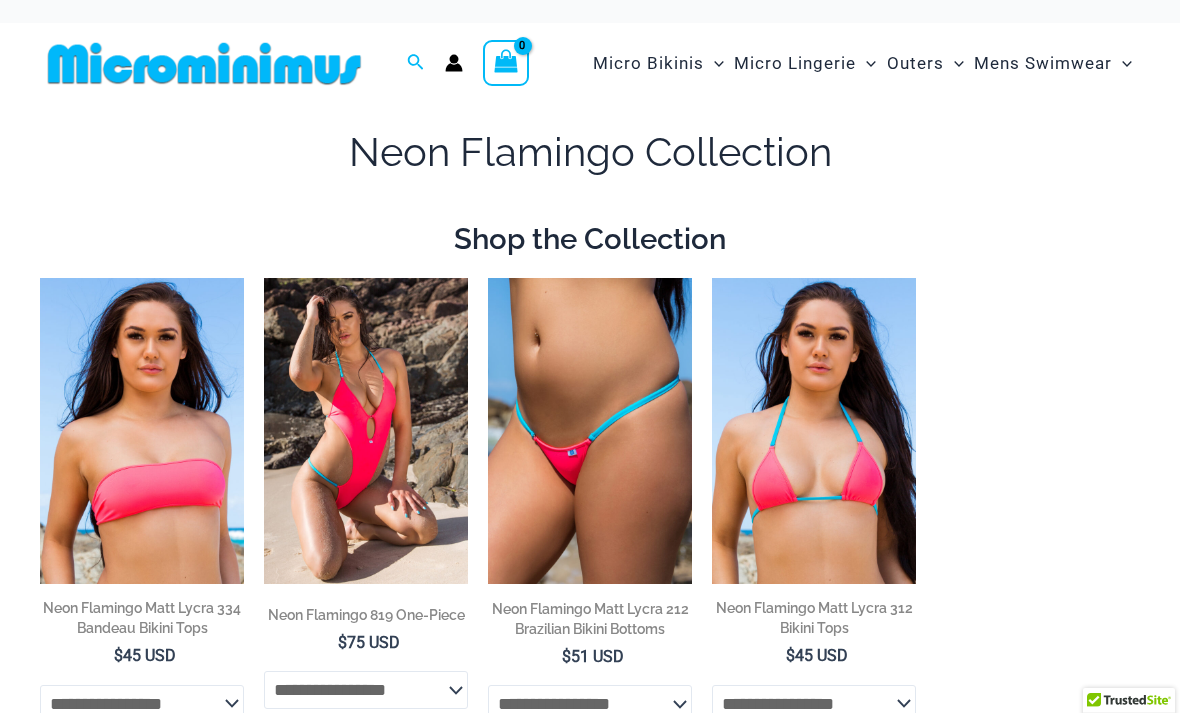 scroll, scrollTop: 0, scrollLeft: 0, axis: both 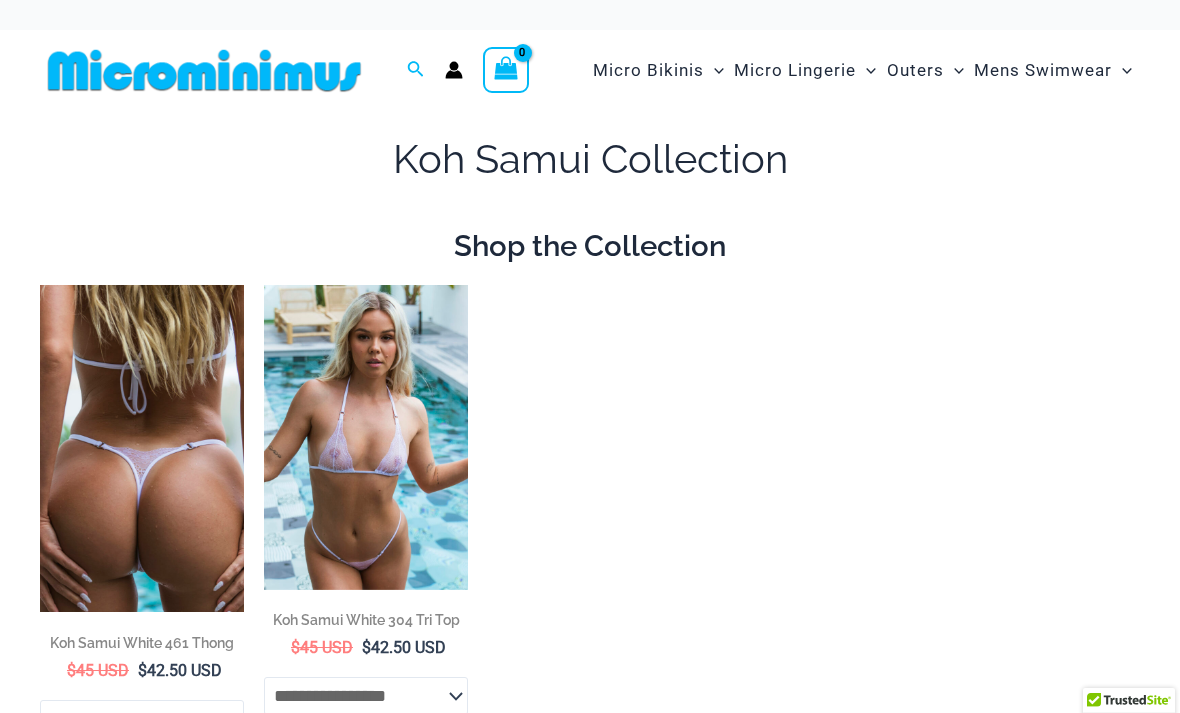 click at bounding box center (366, 437) 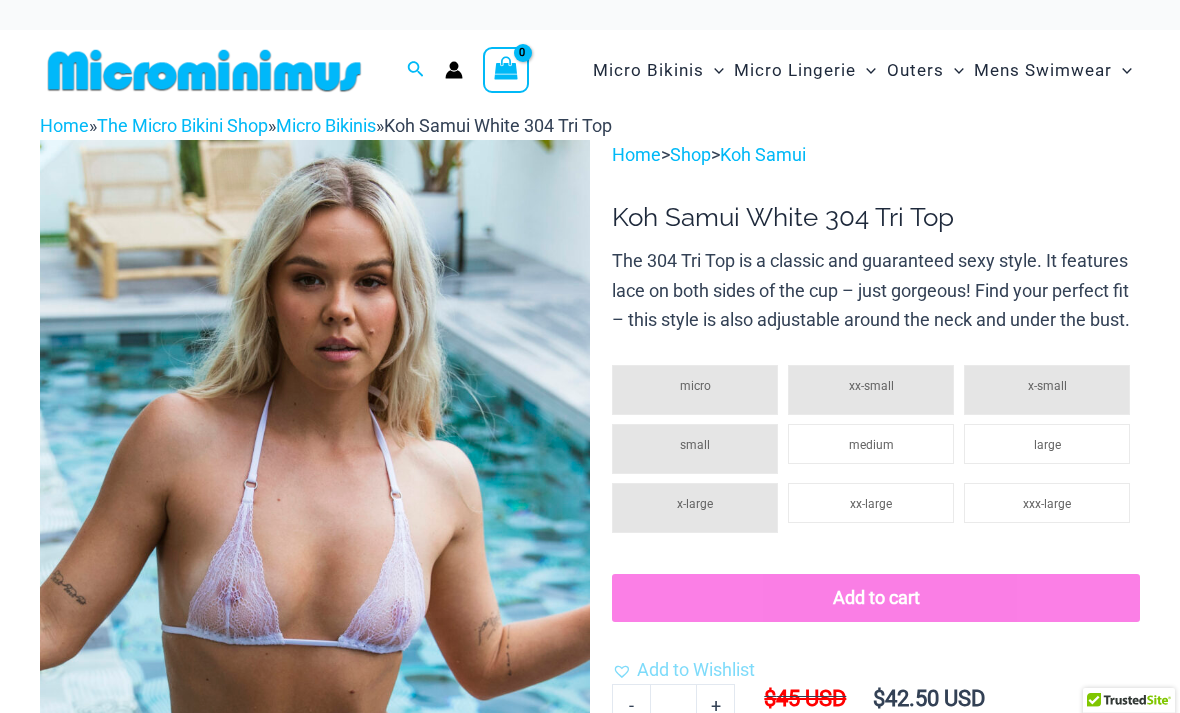 scroll, scrollTop: 0, scrollLeft: 0, axis: both 